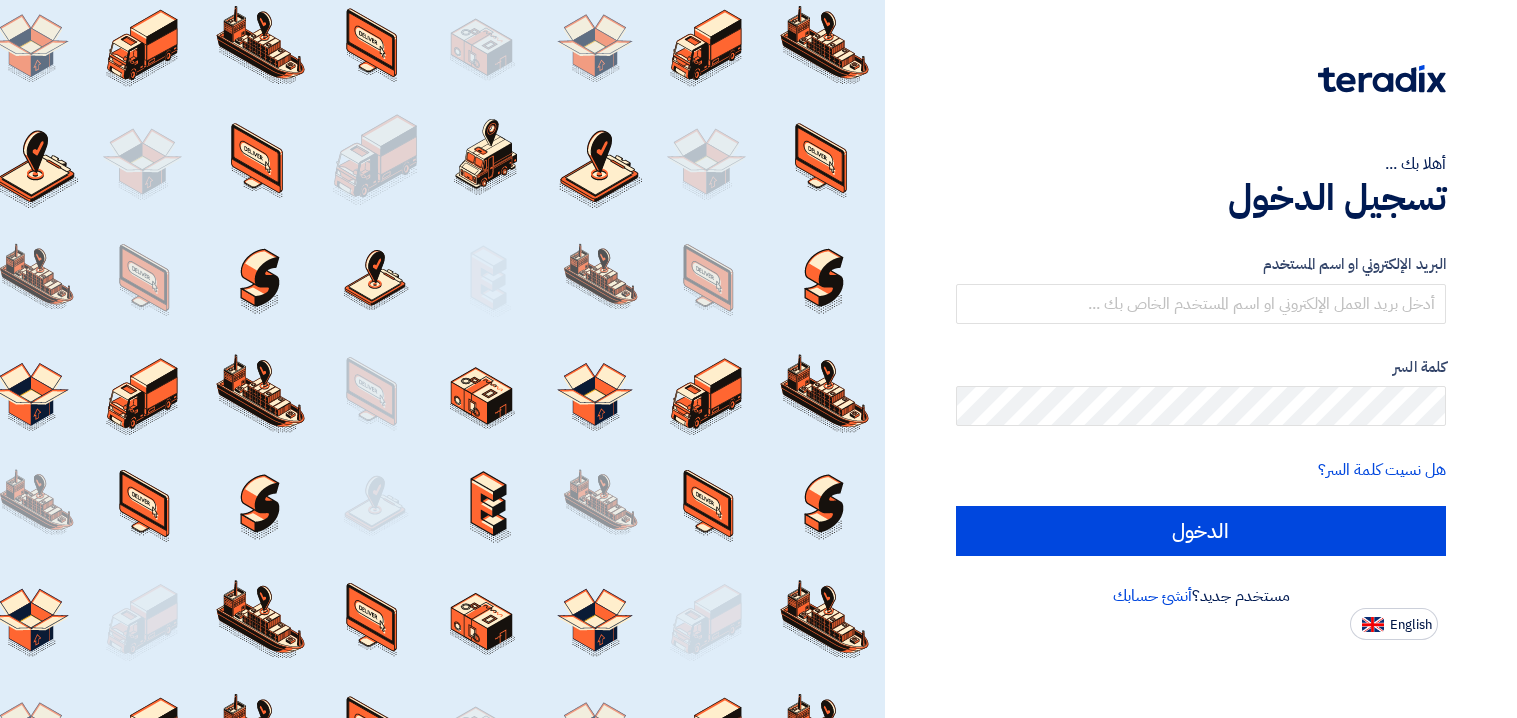 scroll, scrollTop: 0, scrollLeft: 0, axis: both 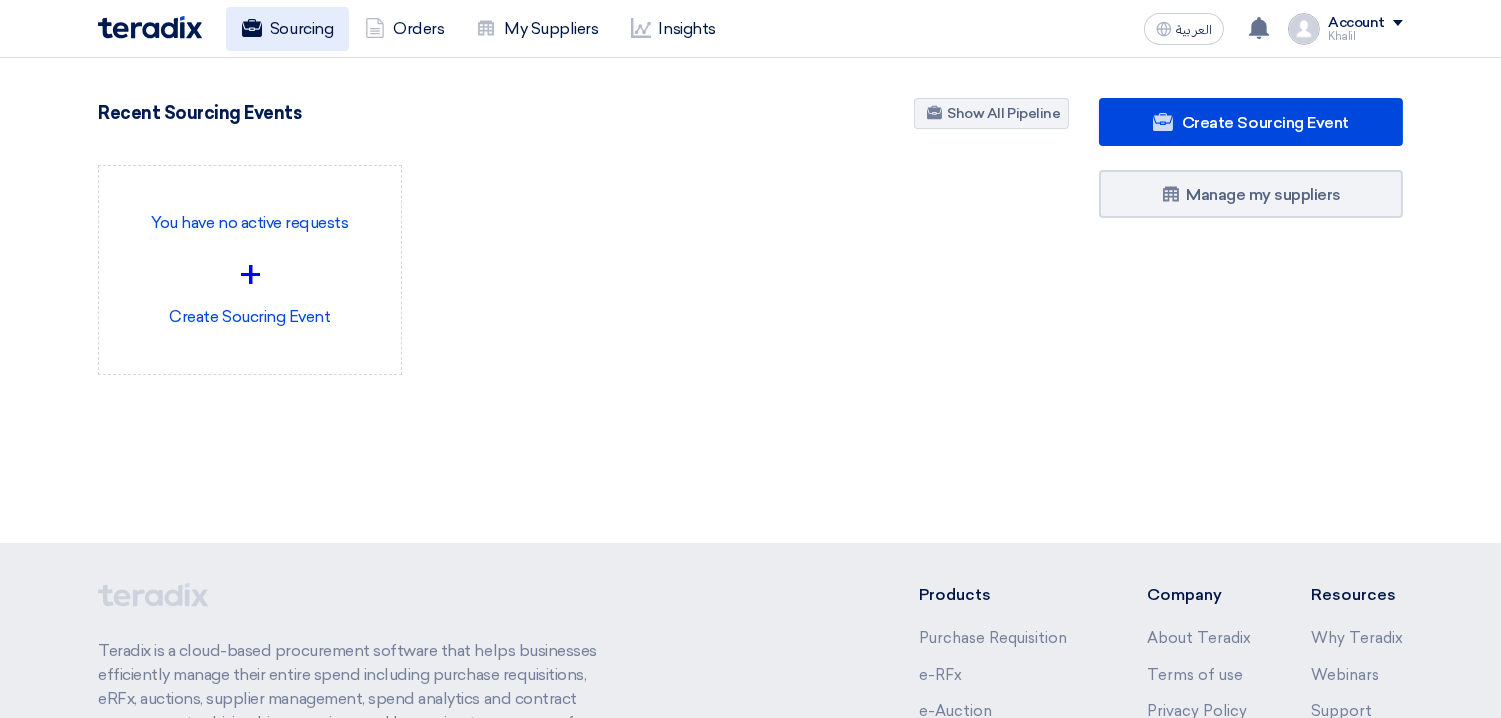click on "Sourcing" 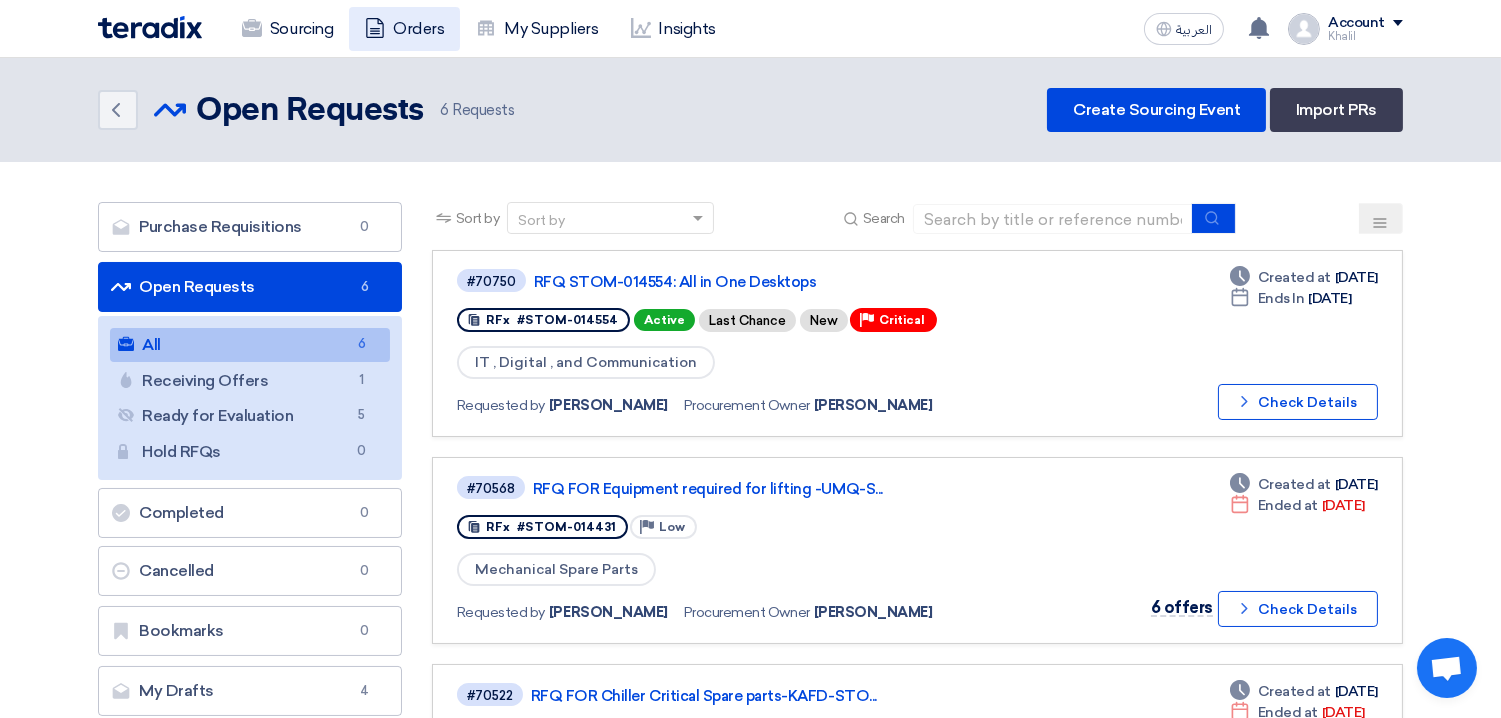 click on "Orders" 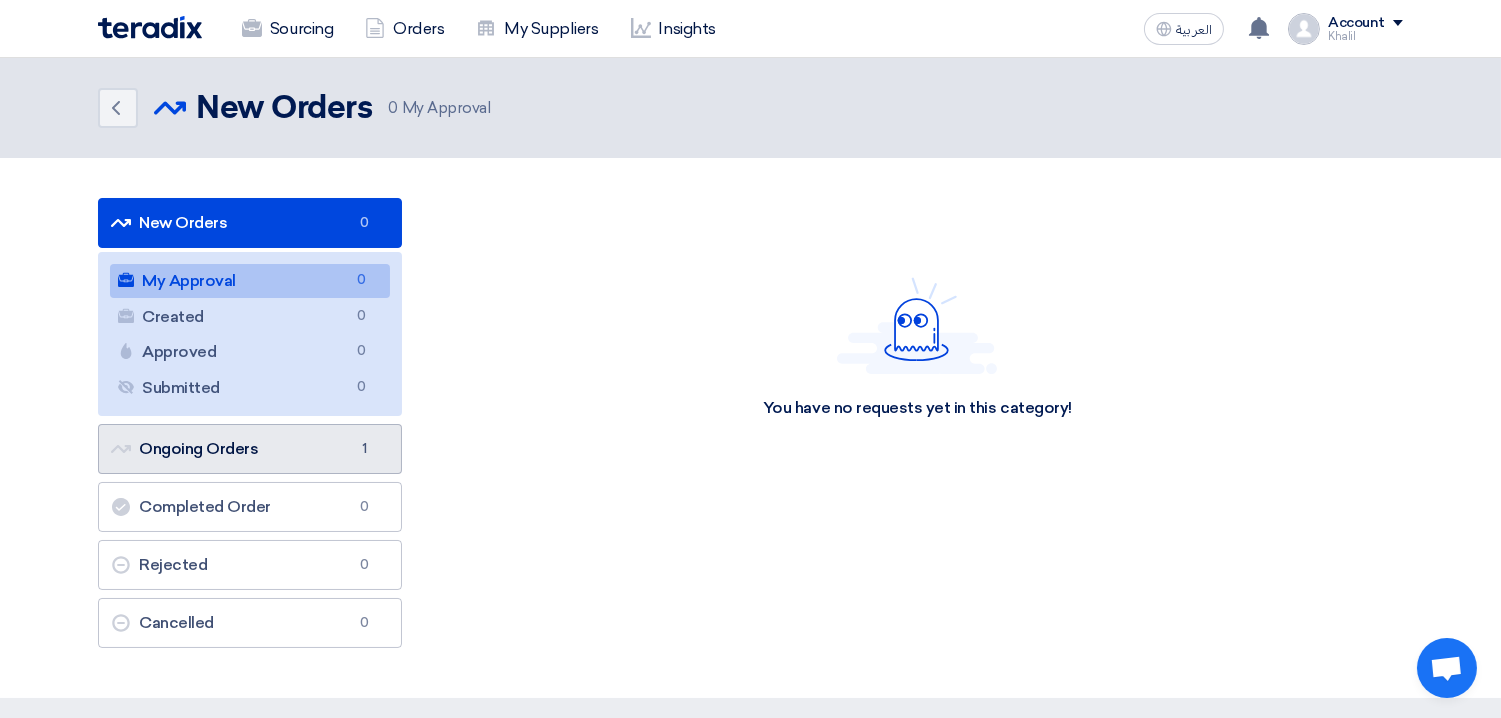 click on "Ongoing Orders
Ongoing Orders
1" 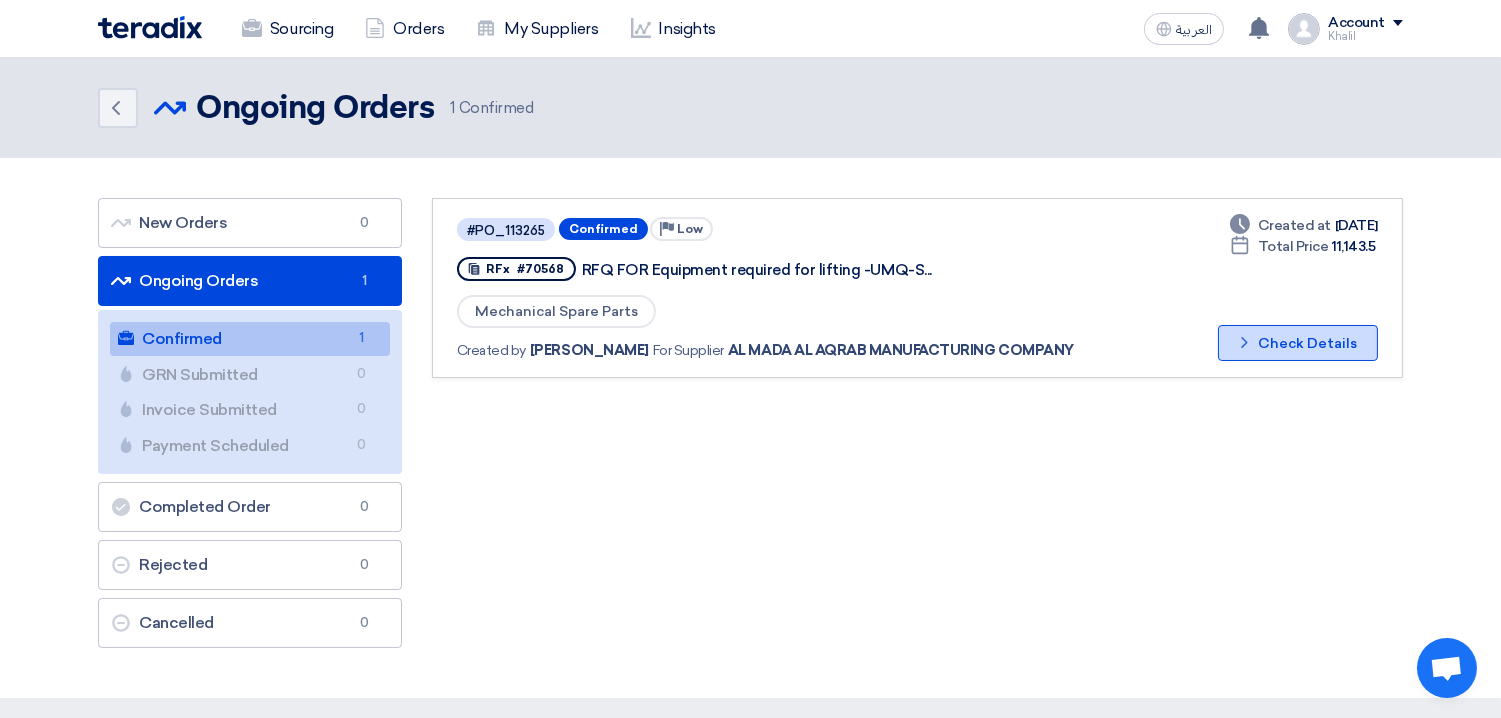 click on "Check details
Check Details" 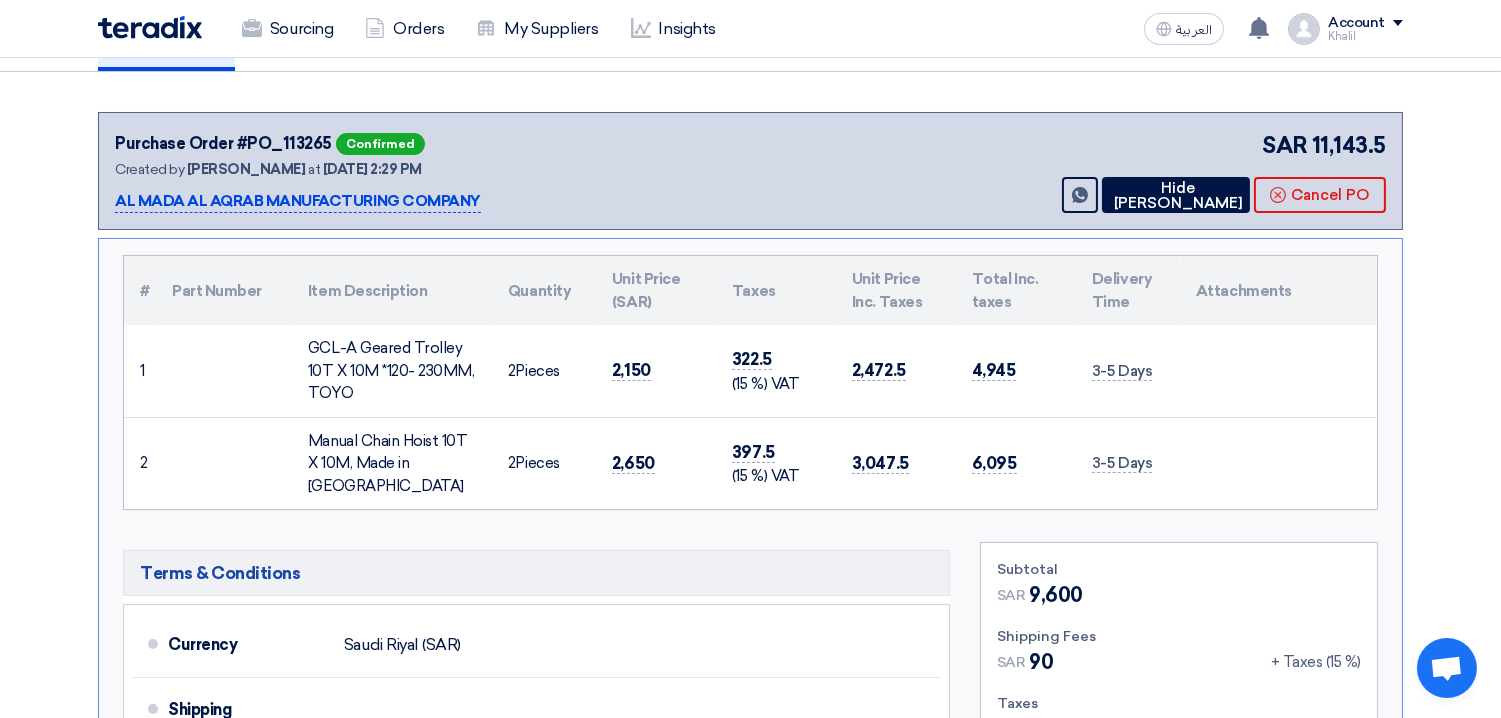 scroll, scrollTop: 0, scrollLeft: 0, axis: both 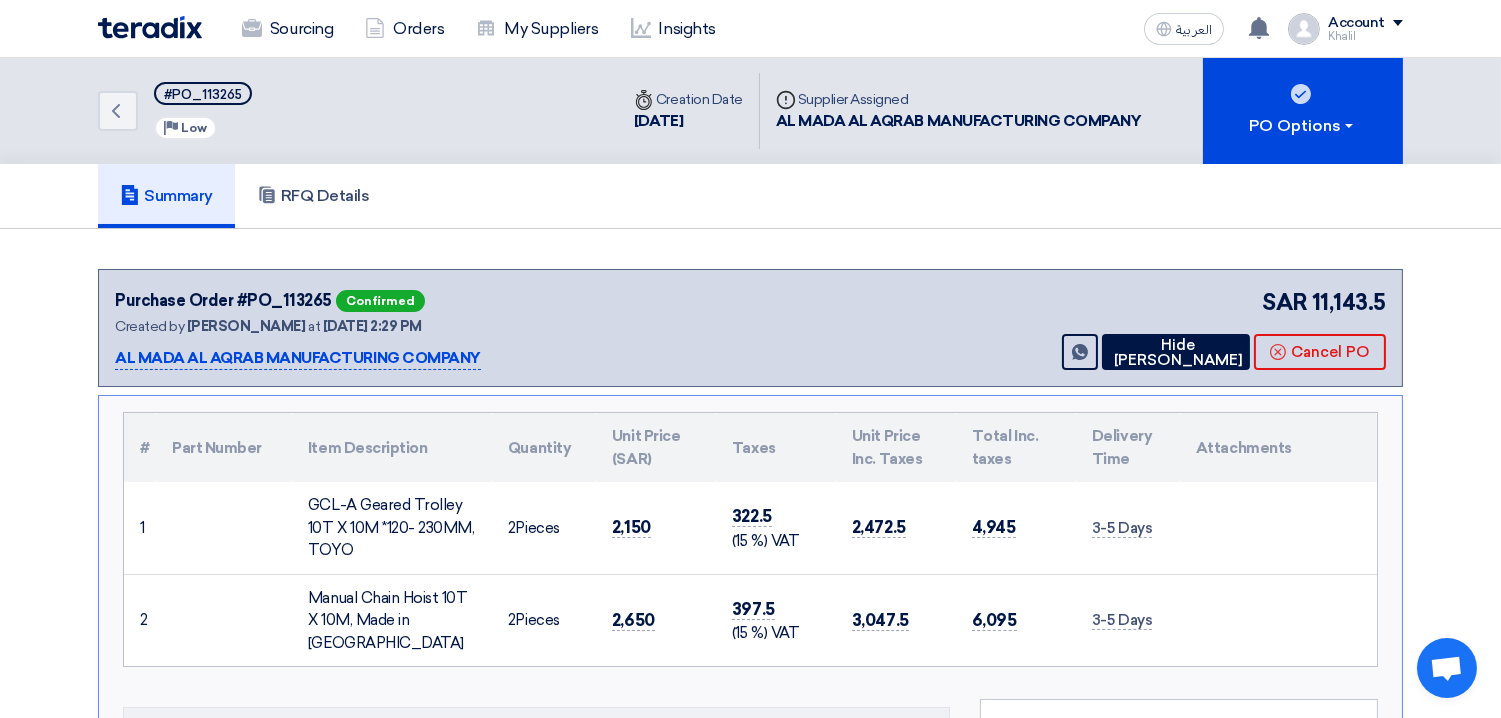 click on "AL MADA AL AQRAB MANUFACTURING COMPANY" 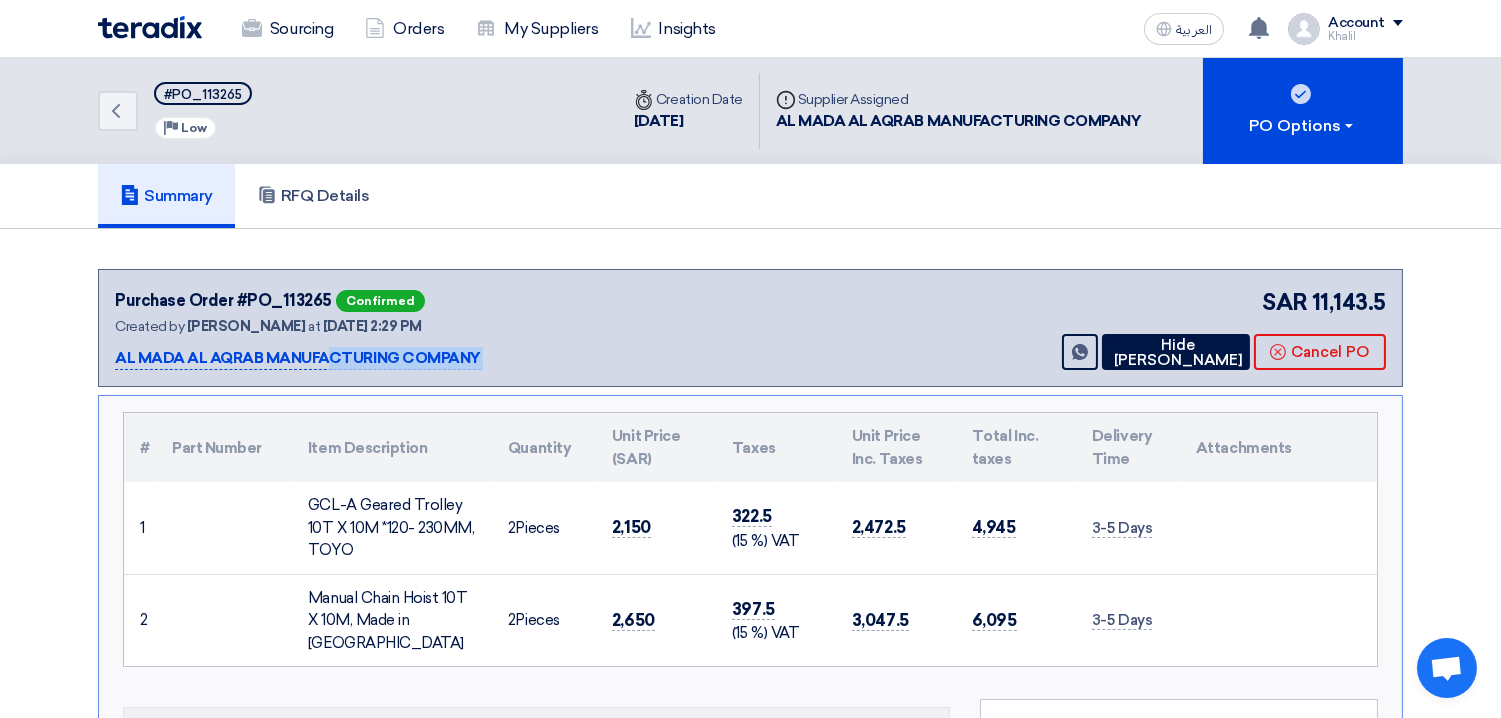 click on "AL MADA AL AQRAB MANUFACTURING COMPANY" 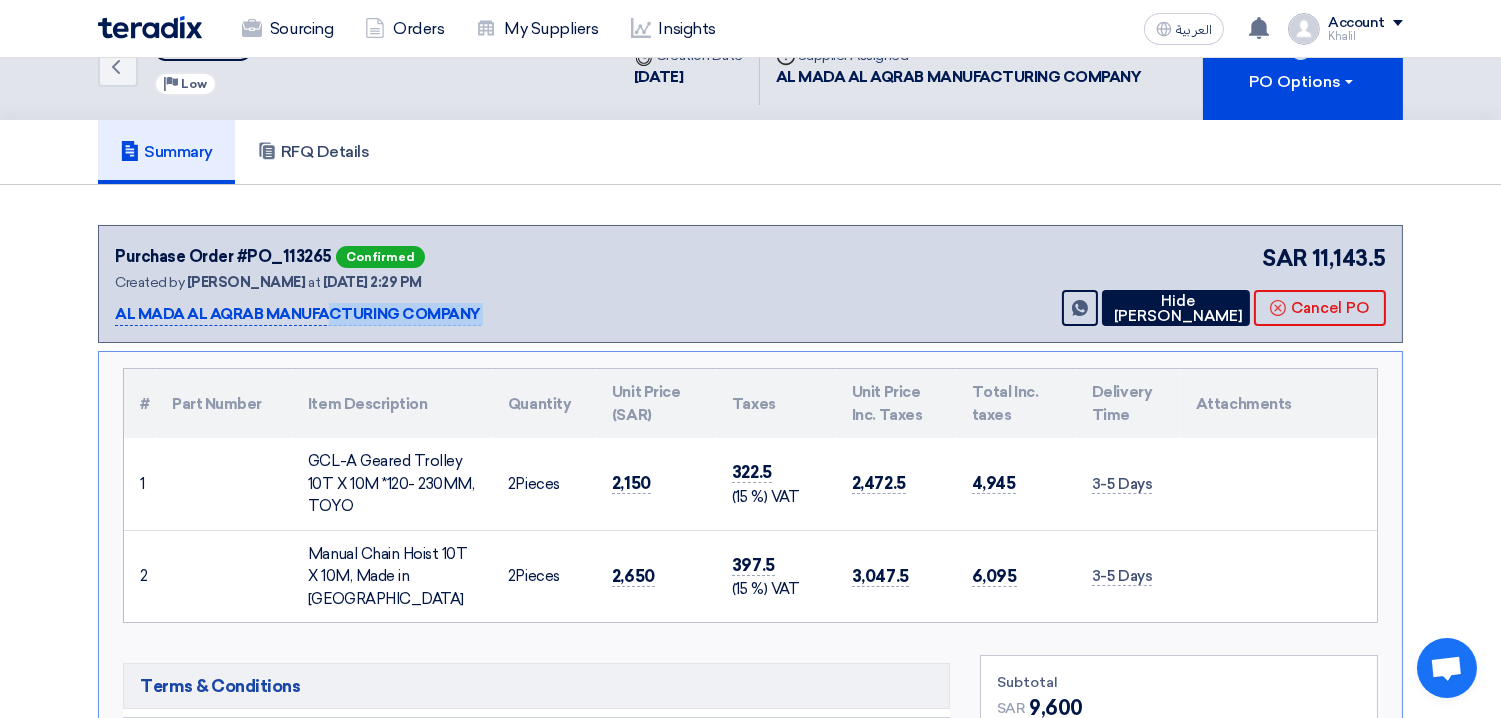 scroll, scrollTop: 17, scrollLeft: 0, axis: vertical 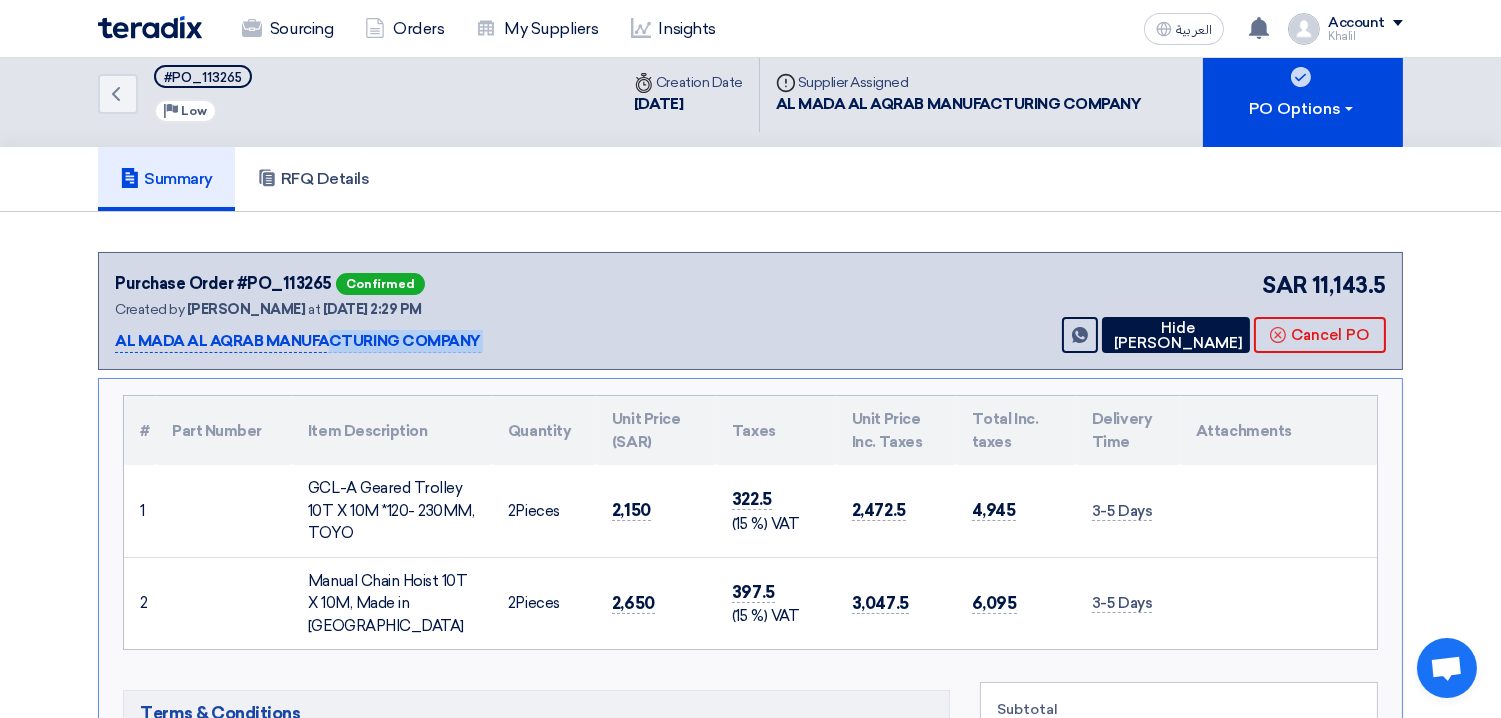 copy on "AL MADA AL AQRAB MANUFACTURING COMPANY" 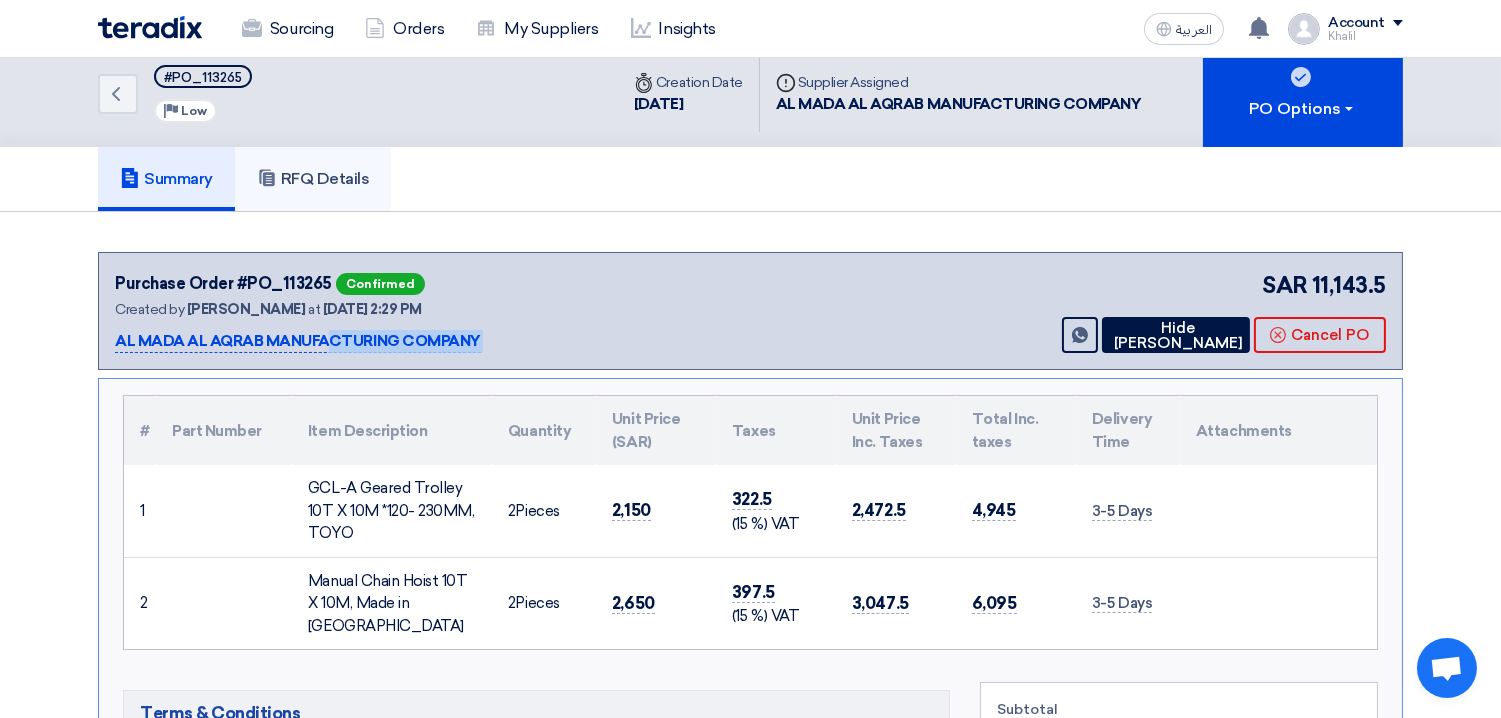 click on "RFQ Details" 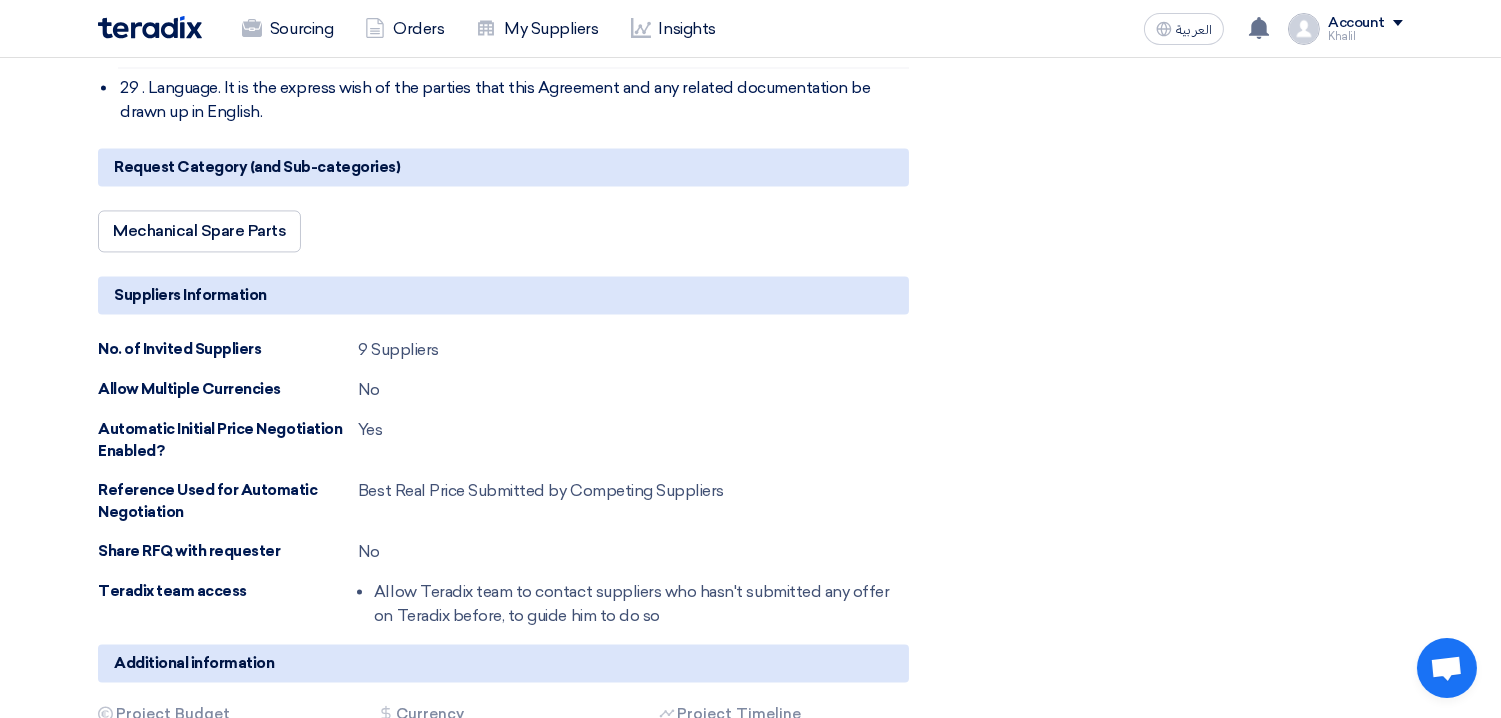scroll, scrollTop: 7343, scrollLeft: 0, axis: vertical 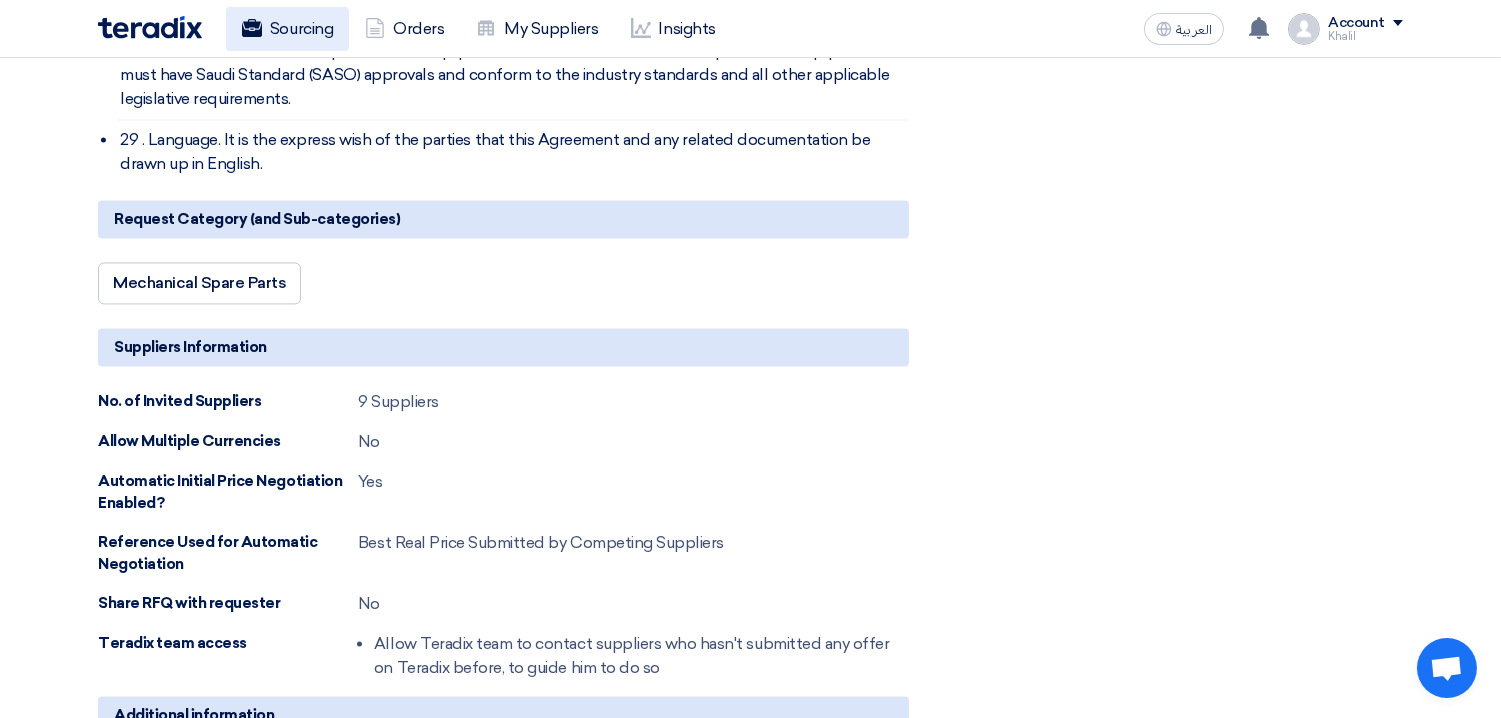 click on "Sourcing" 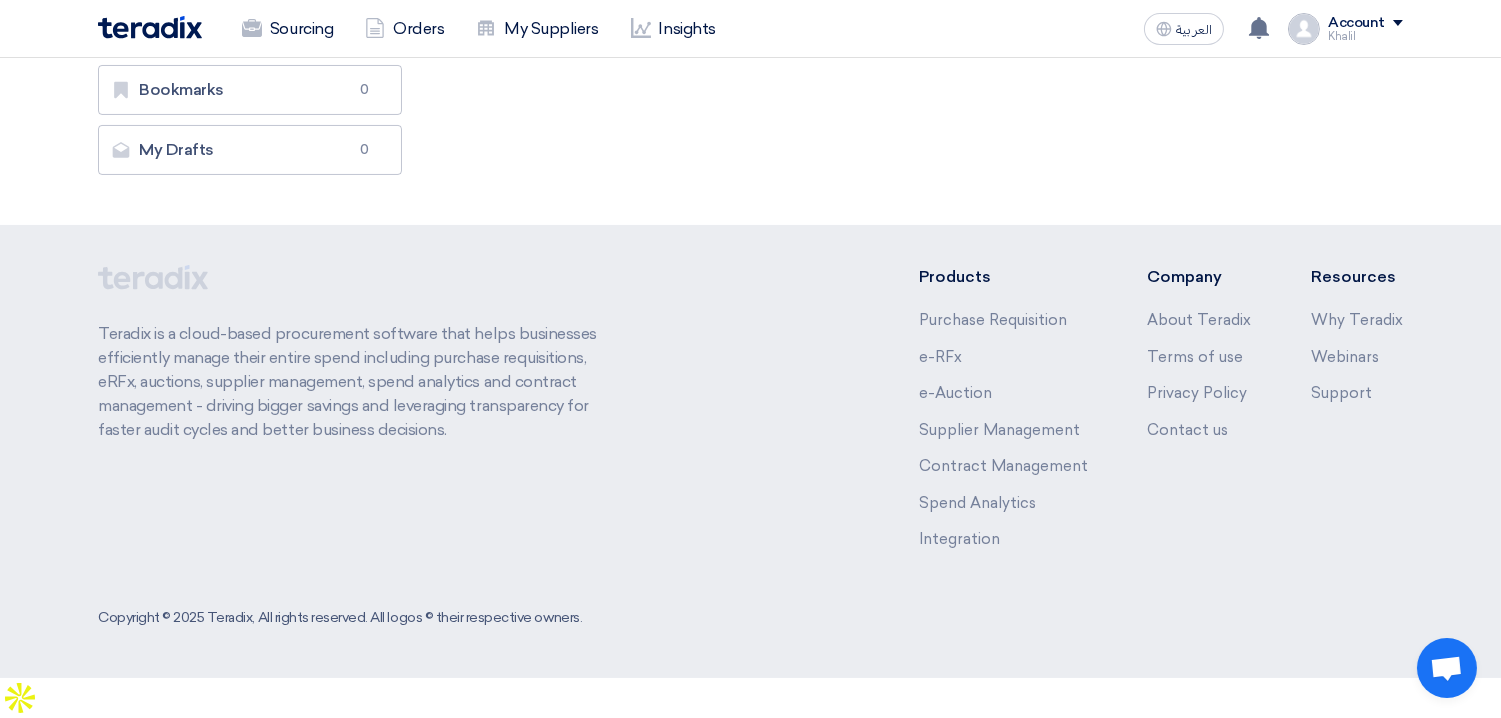 scroll, scrollTop: 0, scrollLeft: 0, axis: both 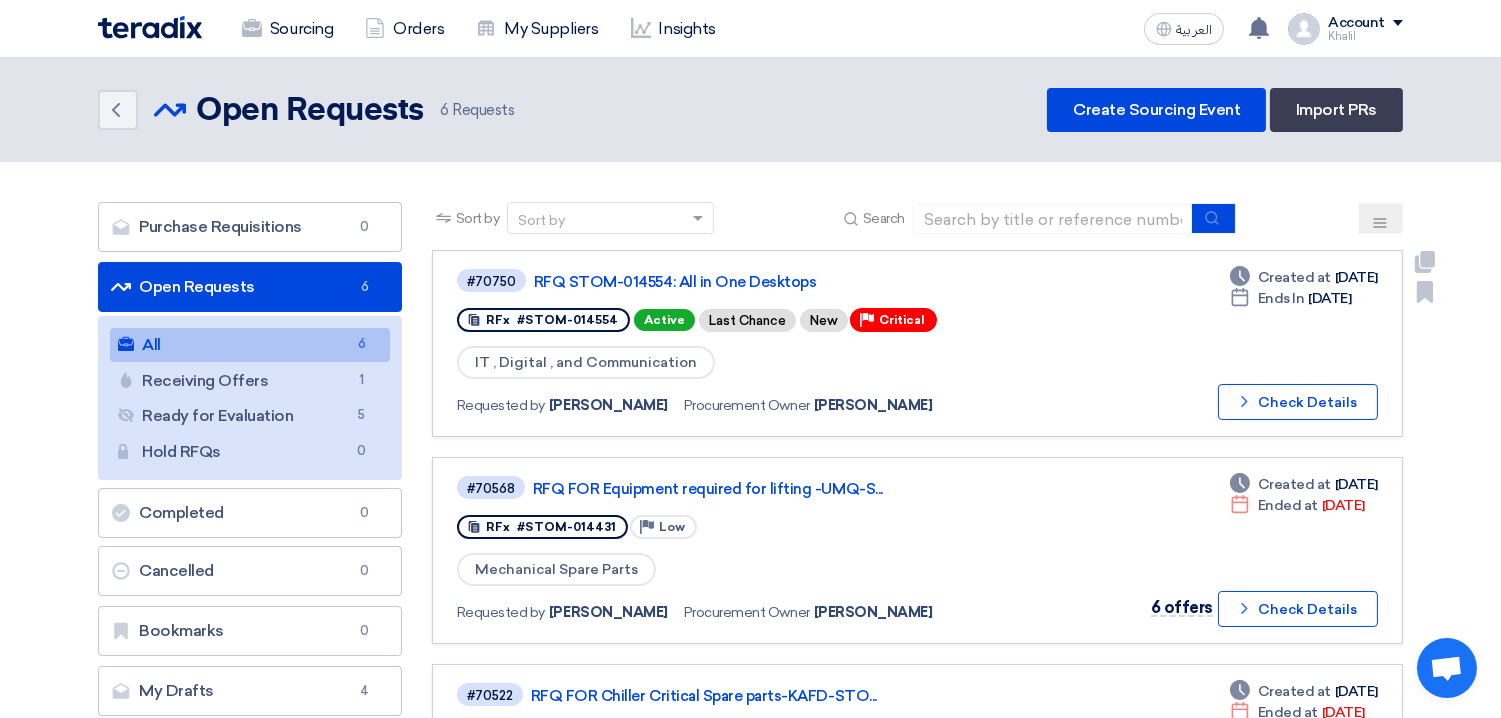 click on "Requested by
[PERSON_NAME]
Procurement Owner
[PERSON_NAME]" 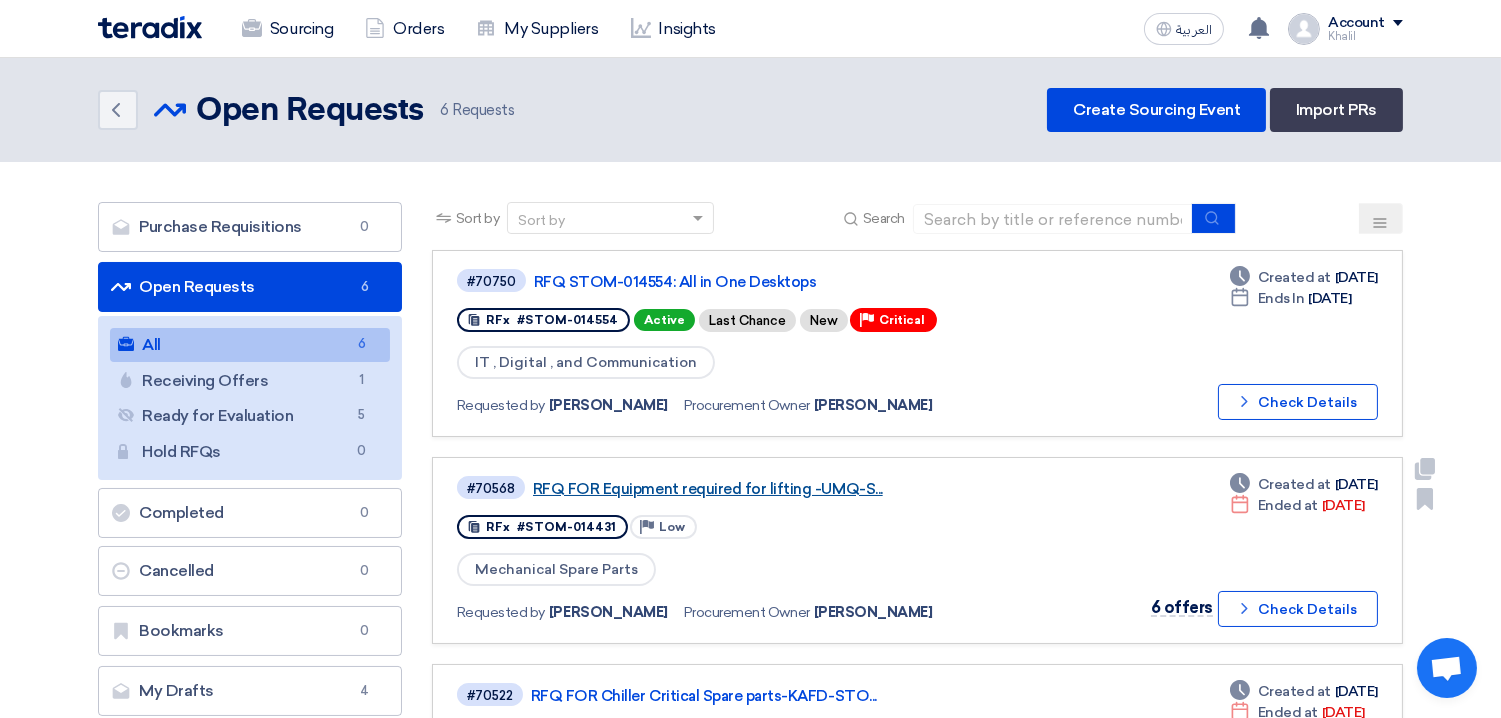 click on "RFQ FOR Equipment required for lifting -UMQ-S..." 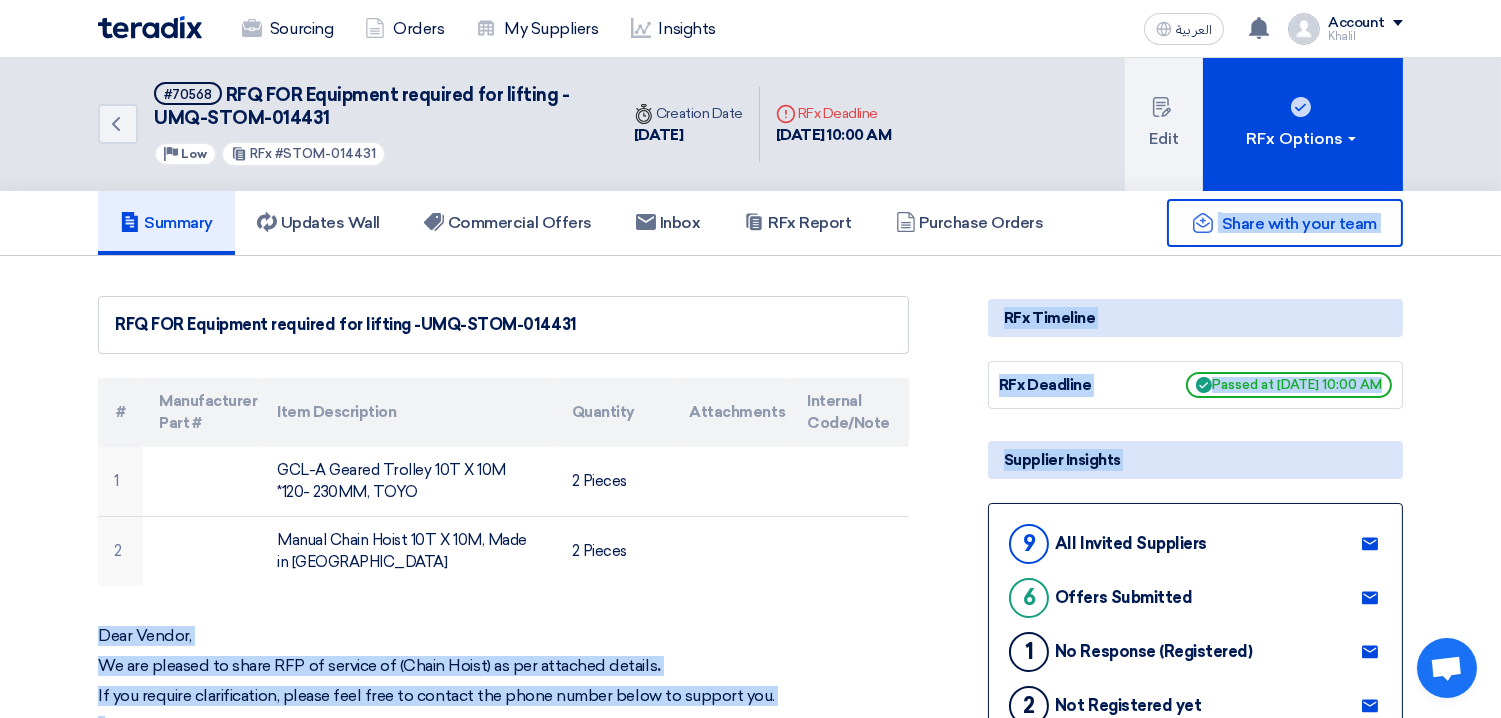 drag, startPoint x: 1018, startPoint y: 550, endPoint x: 631, endPoint y: 594, distance: 389.49326 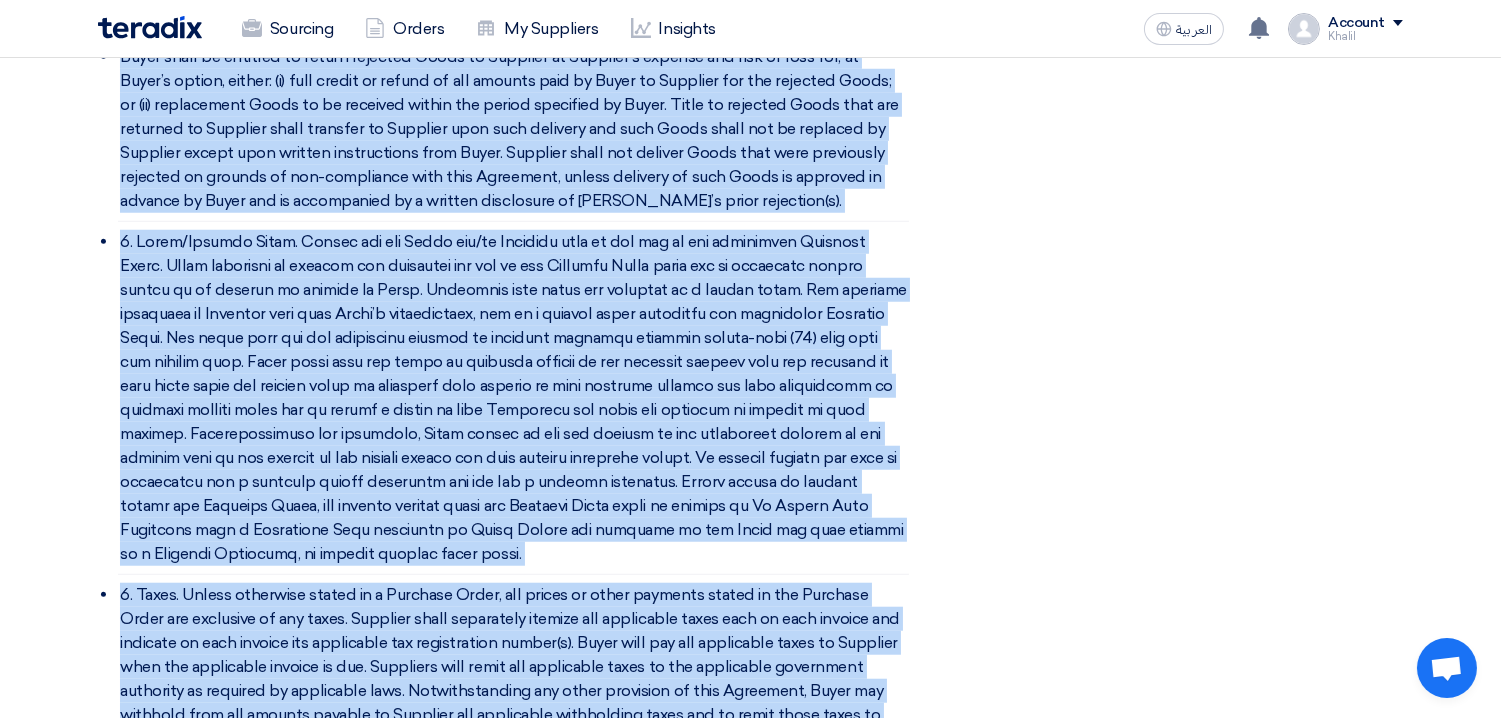 scroll, scrollTop: 3825, scrollLeft: 0, axis: vertical 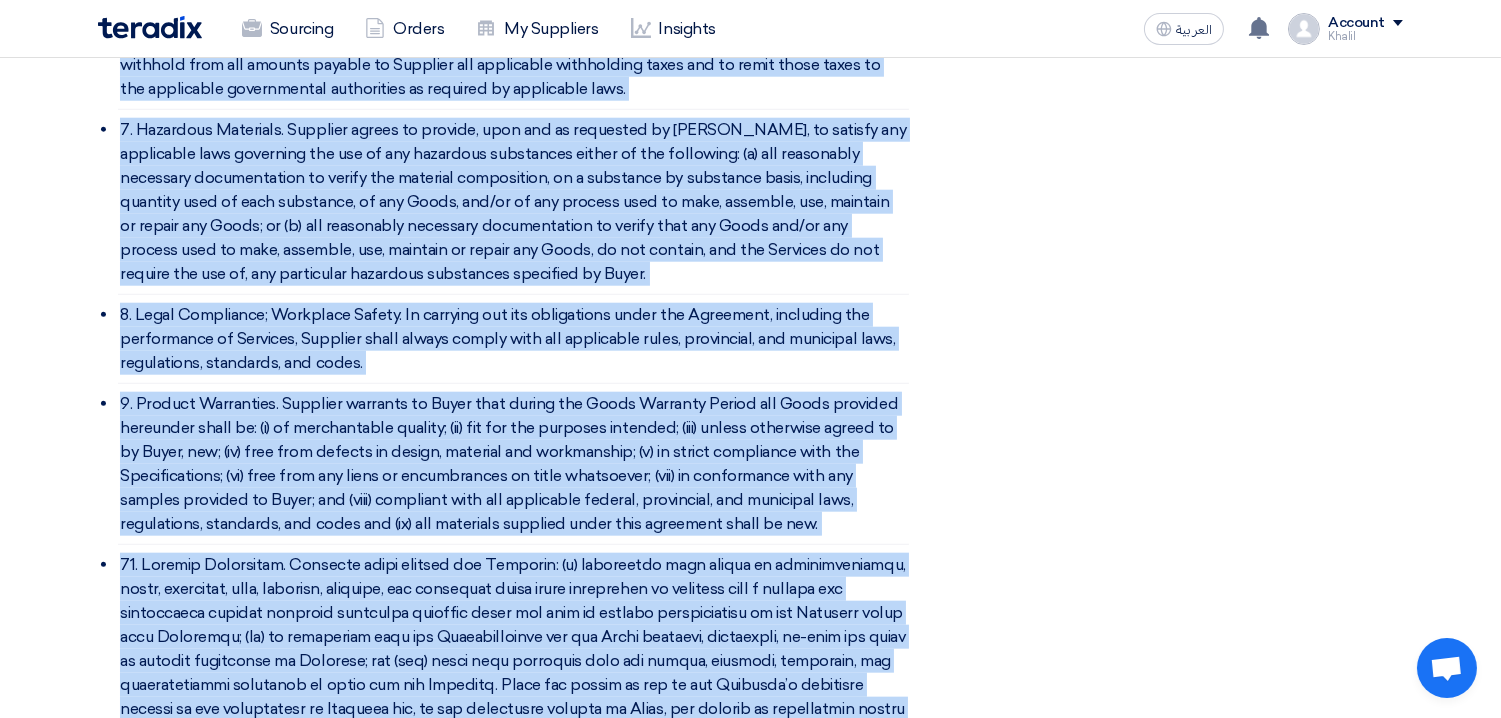 click on "RFQ FOR Equipment required for lifting -UMQ-STOM-014431
#
Manufacturer Part #
Item Description
Quantity
Attachments
Internal Code/Note
1
GCL-A Geared Trolley 10T X 10M *120- 230MM, TOYO
2 Pieces
2" 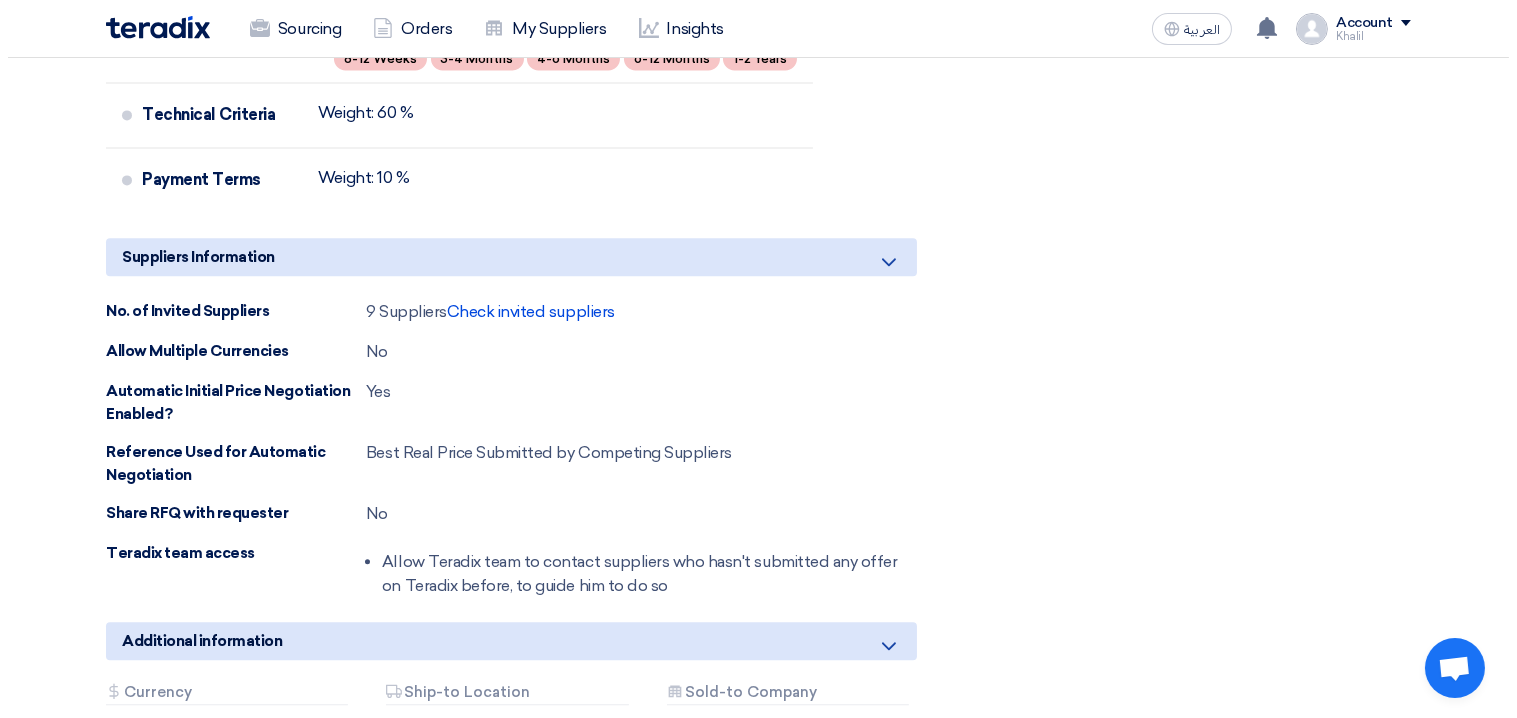 scroll, scrollTop: 8144, scrollLeft: 0, axis: vertical 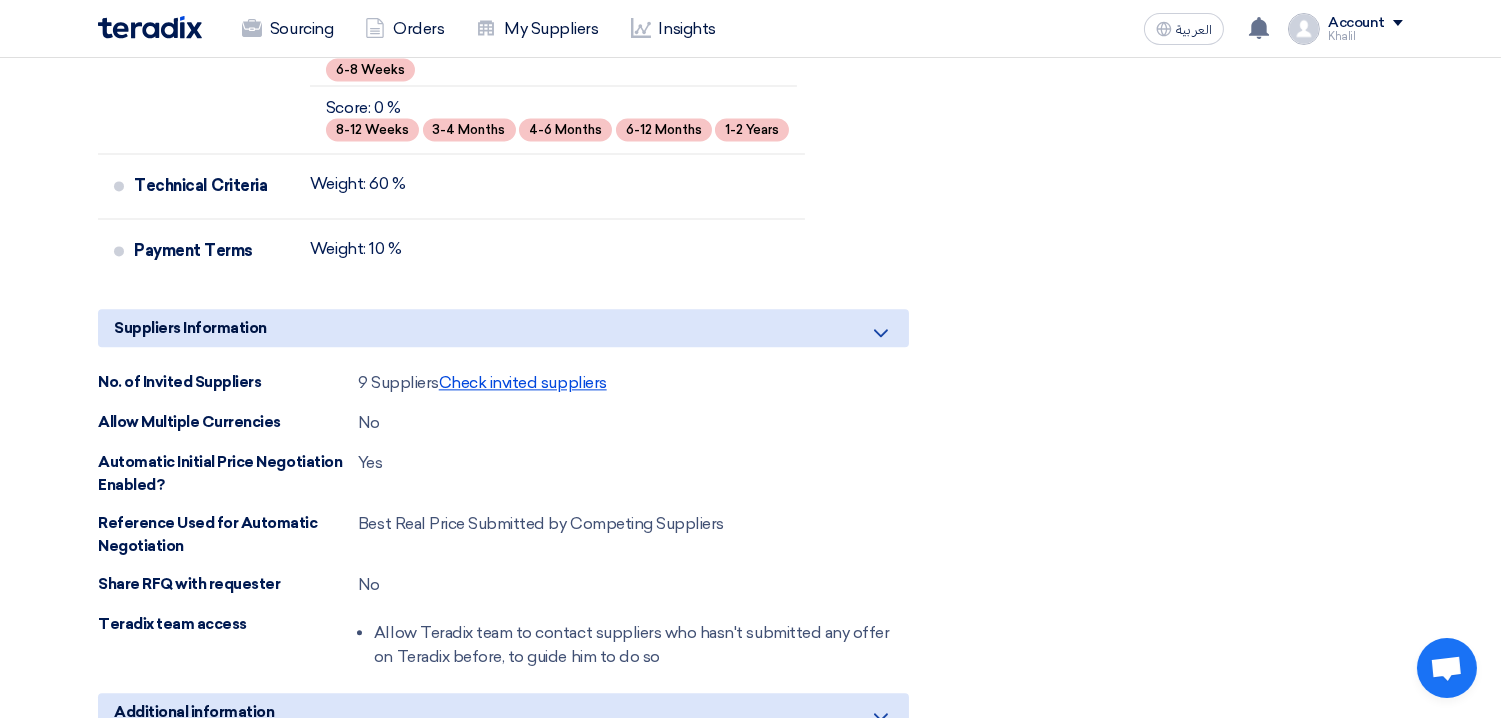 click on "Check invited suppliers" at bounding box center [523, 382] 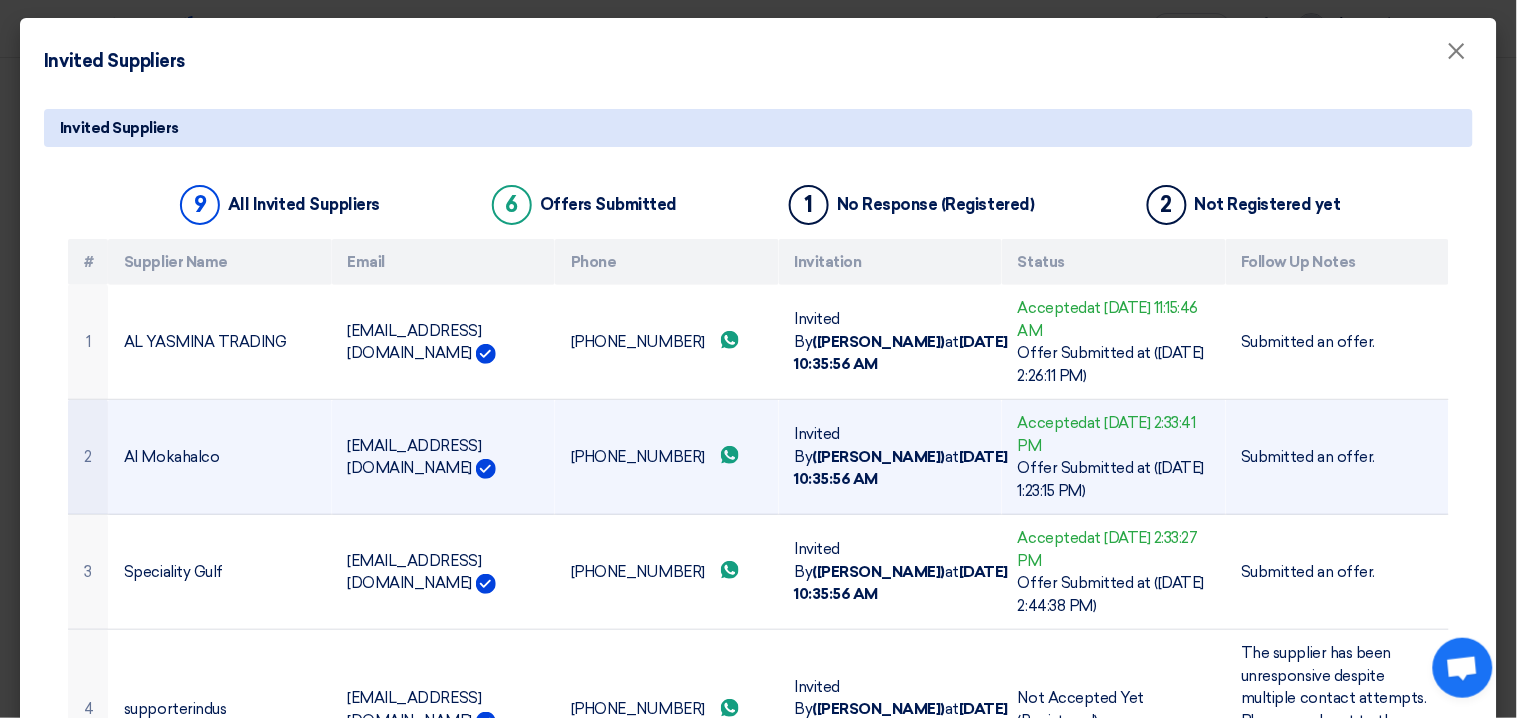 scroll, scrollTop: 704, scrollLeft: 0, axis: vertical 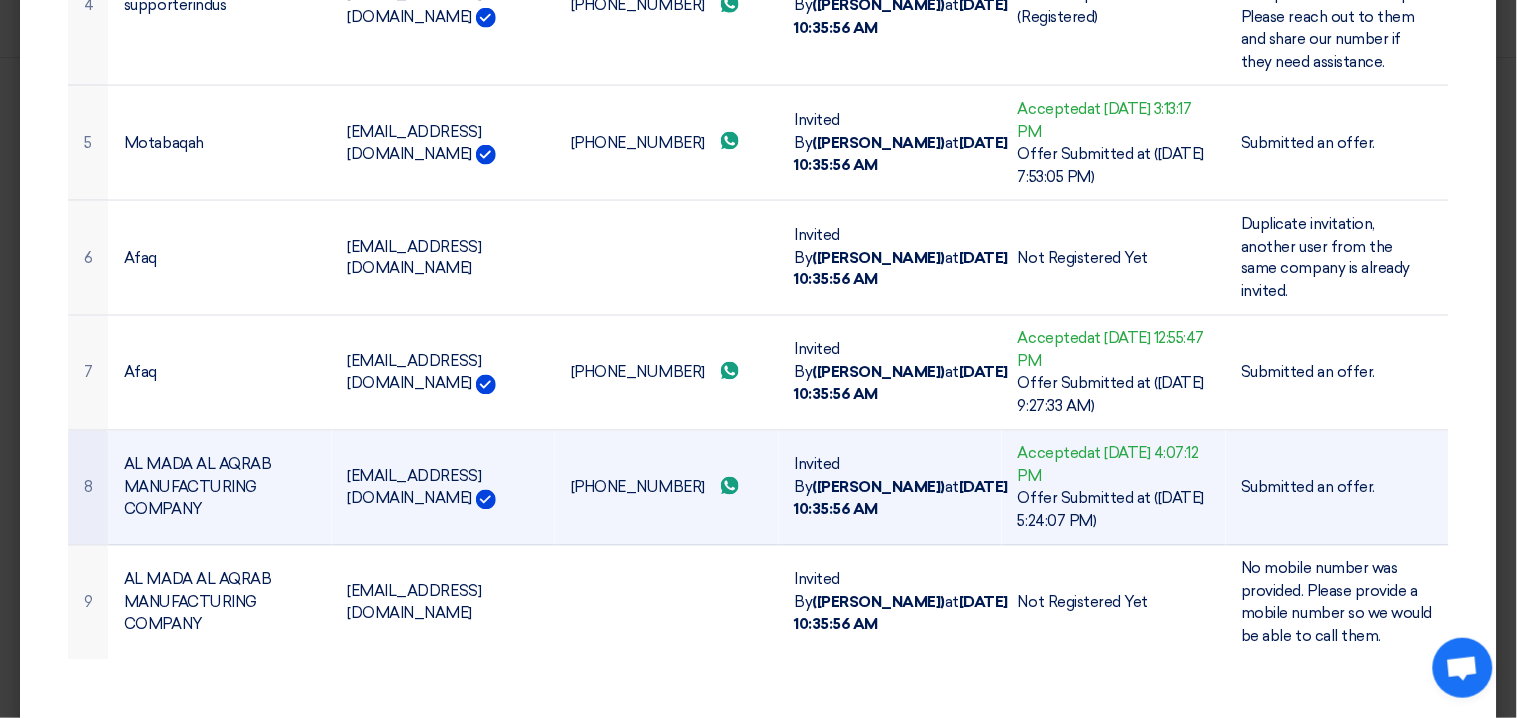 click on "[EMAIL_ADDRESS][DOMAIN_NAME]" 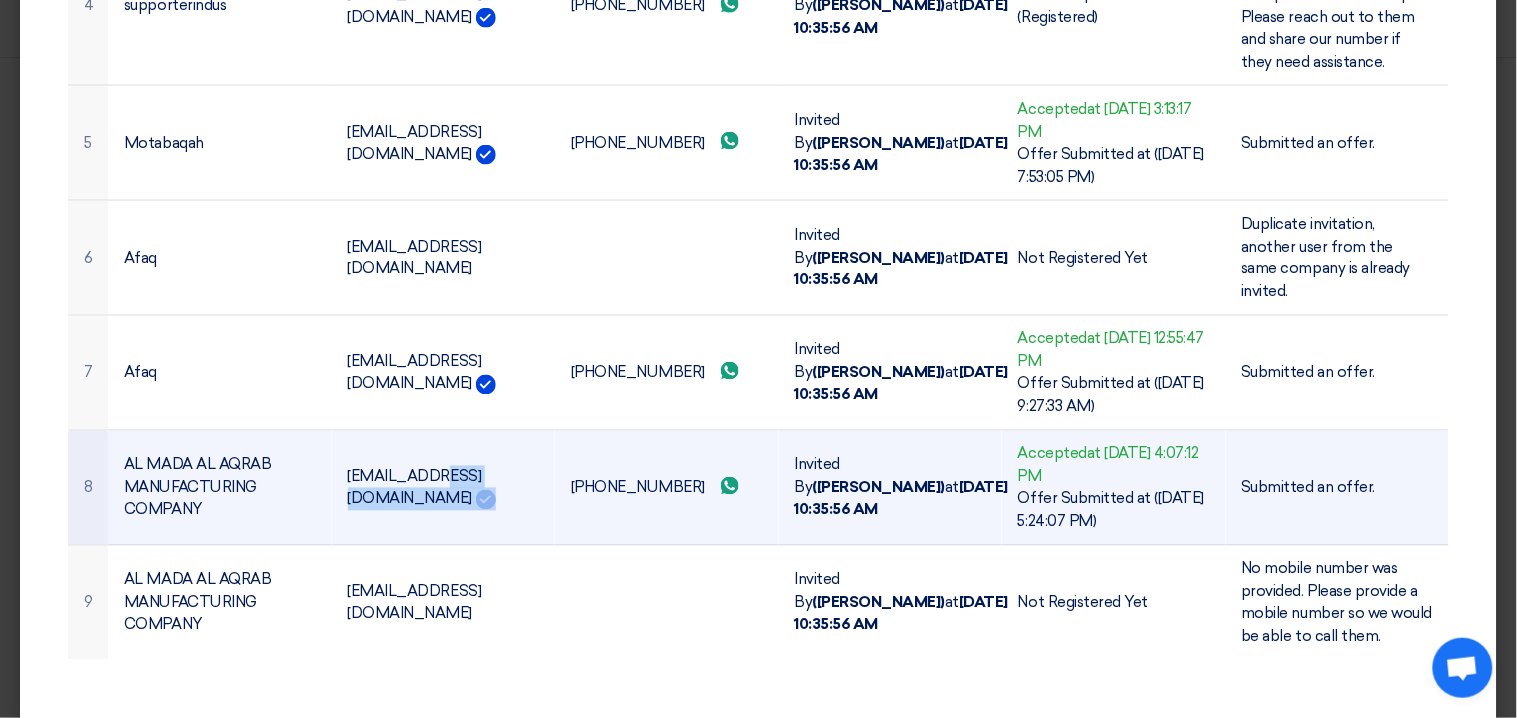 click on "[EMAIL_ADDRESS][DOMAIN_NAME]" 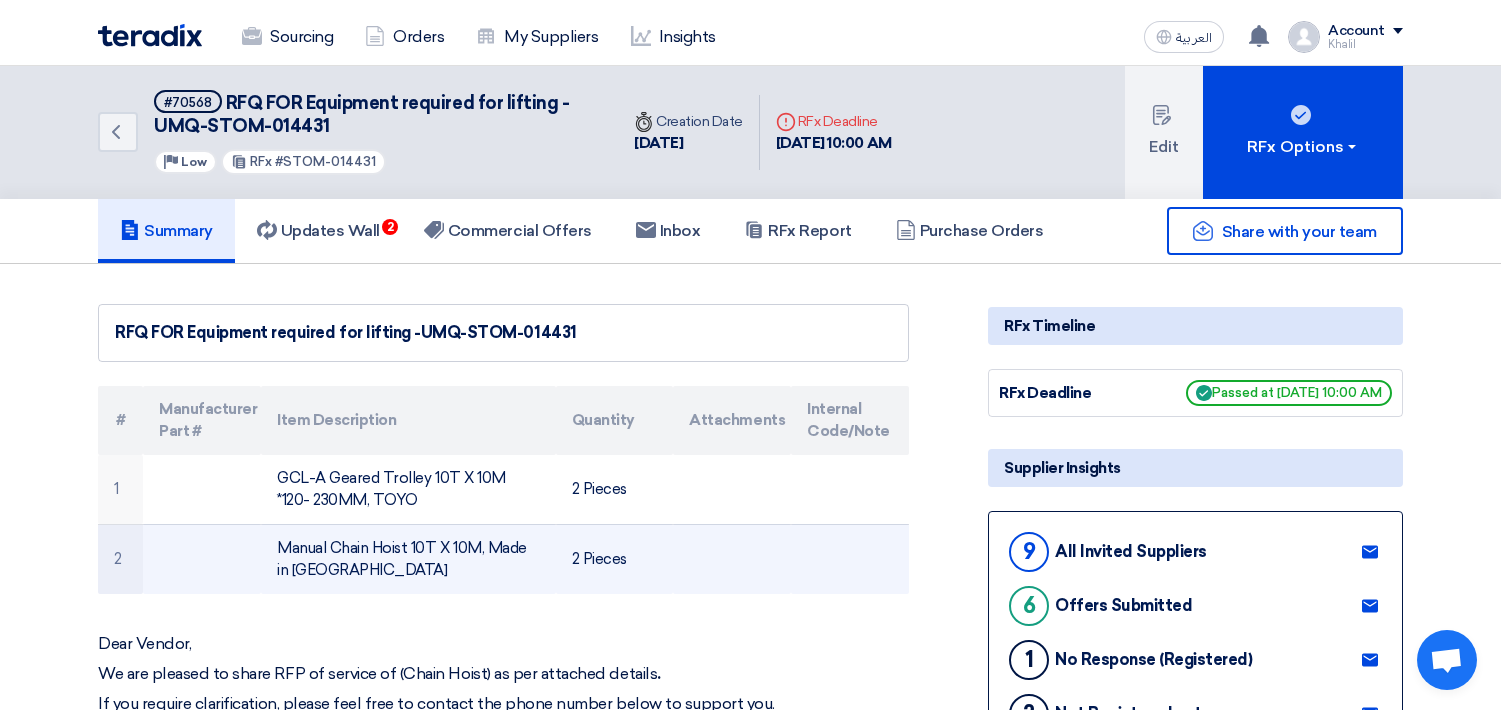 scroll, scrollTop: 0, scrollLeft: 0, axis: both 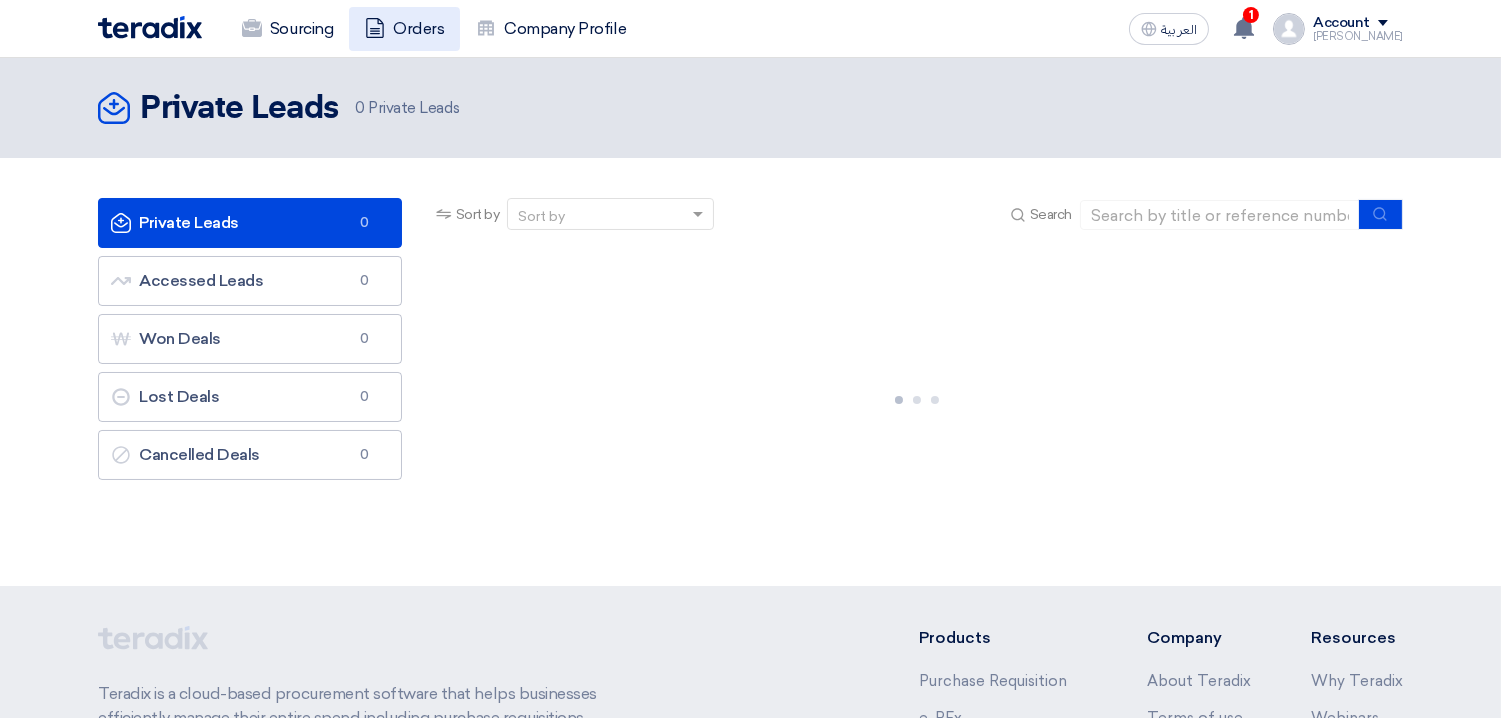 click on "Orders" 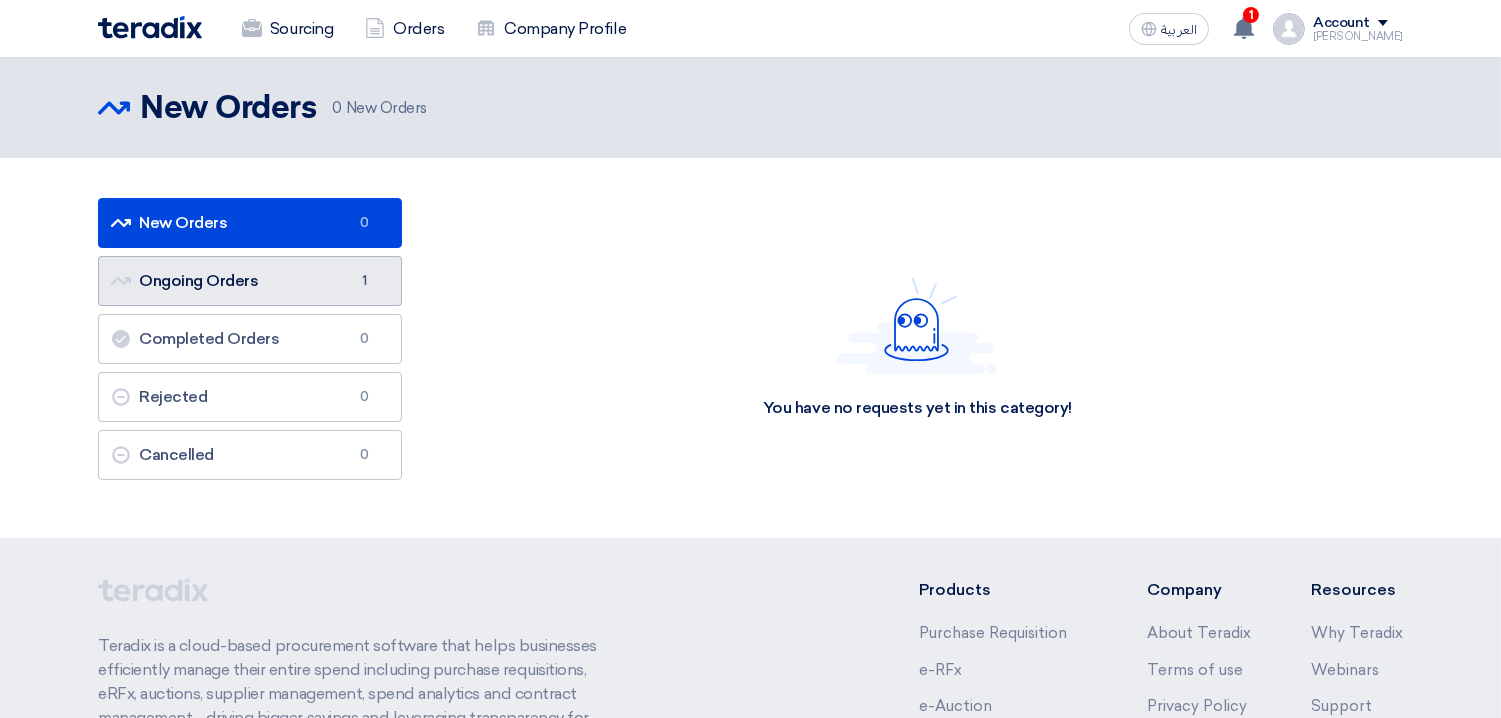 click on "Ongoing Orders
Ongoing Orders
1" 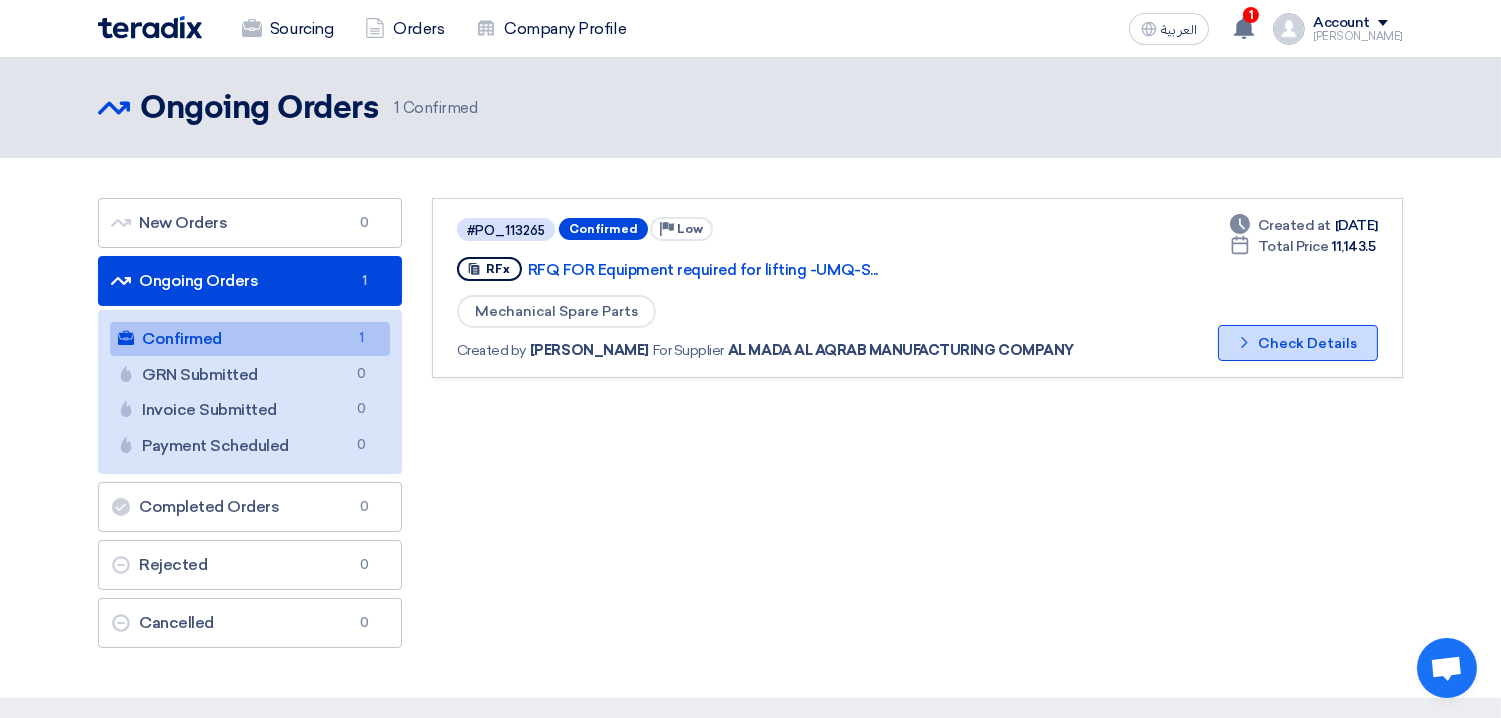 click on "Check details
Check Details" 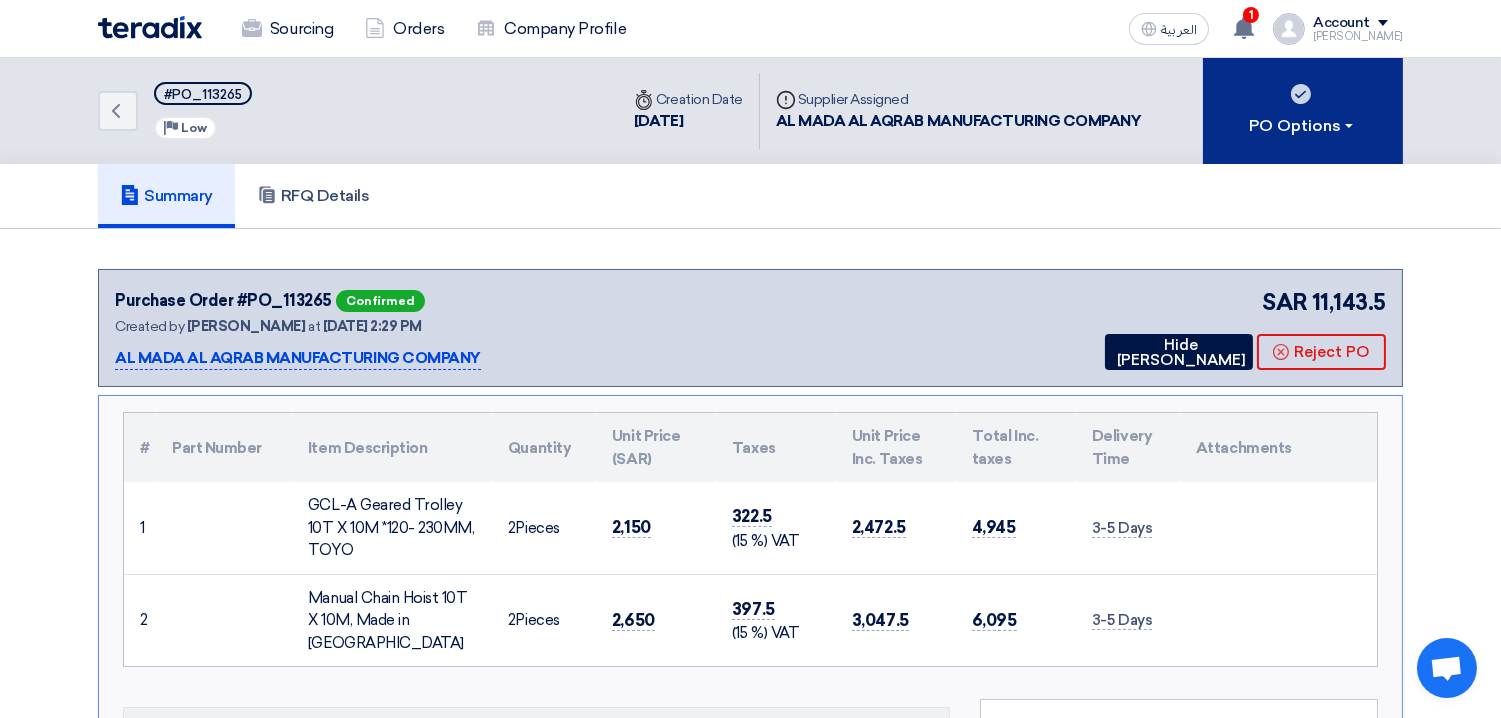 click on "PO Options" at bounding box center (1303, 111) 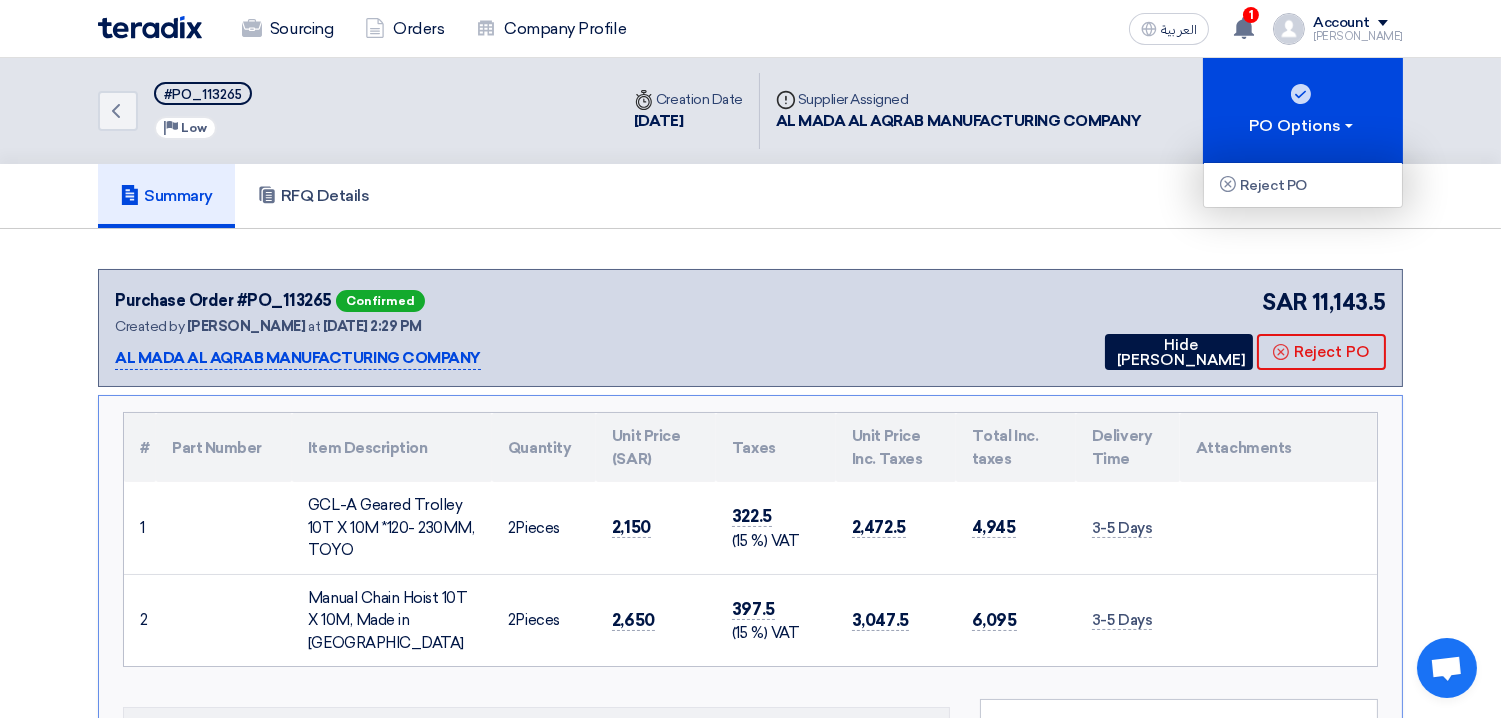 click on "Summary
RFQ Details" 